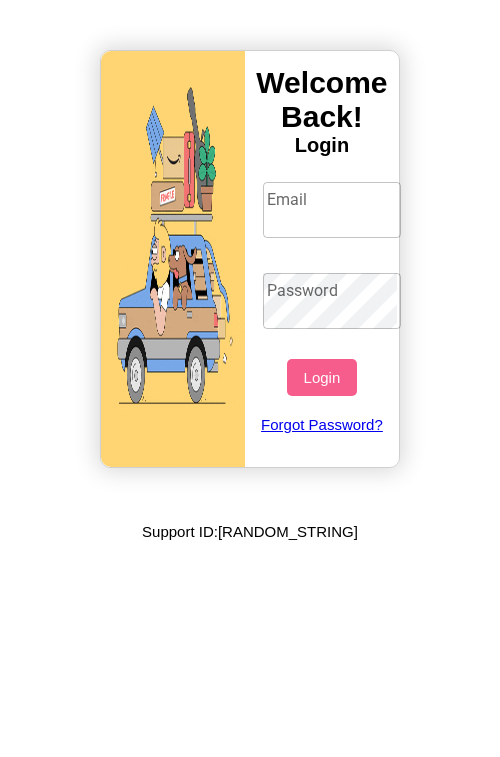 scroll, scrollTop: 0, scrollLeft: 0, axis: both 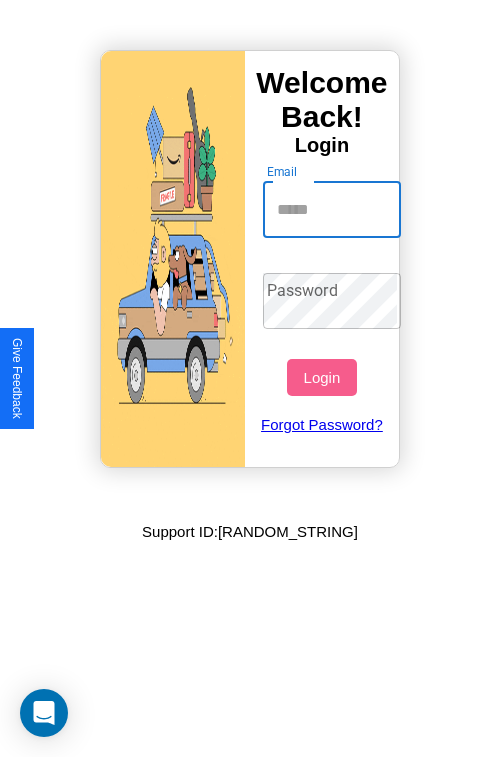 click on "Email" at bounding box center [332, 210] 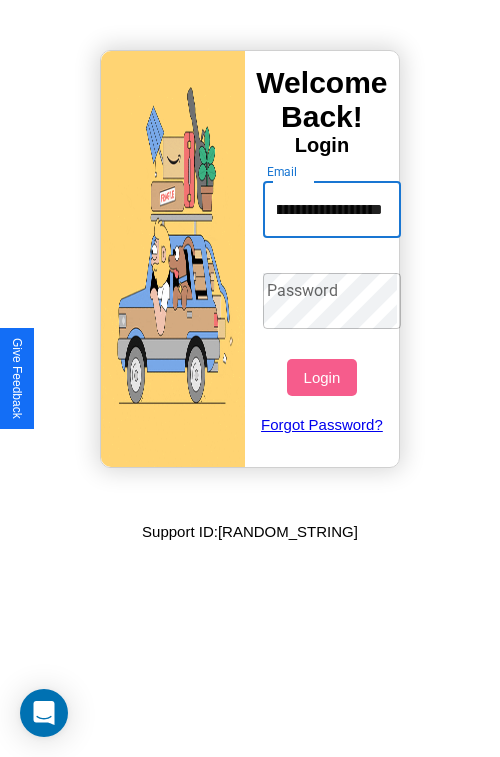 scroll, scrollTop: 0, scrollLeft: 95, axis: horizontal 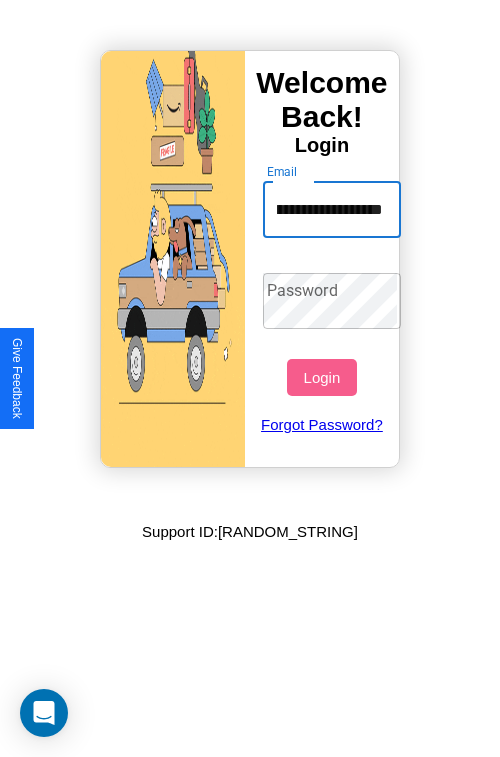 type on "**********" 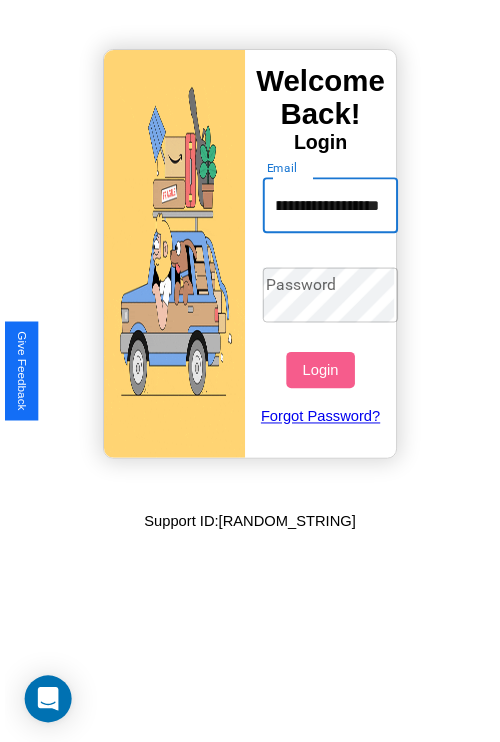 scroll, scrollTop: 0, scrollLeft: 0, axis: both 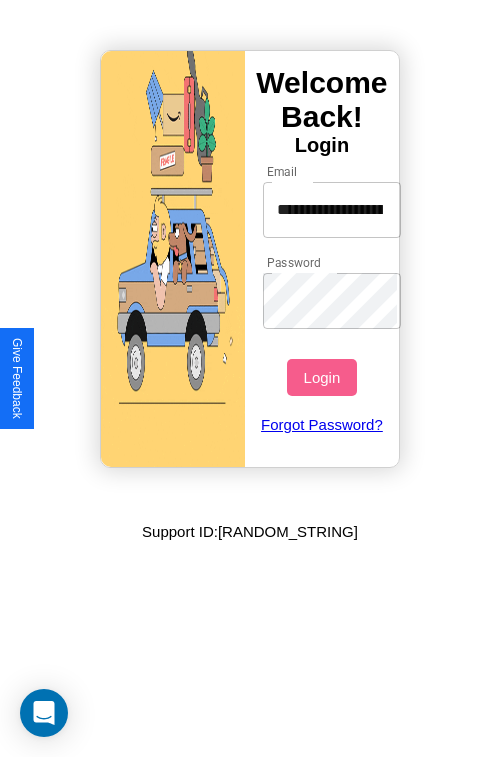 click on "Login" at bounding box center (321, 377) 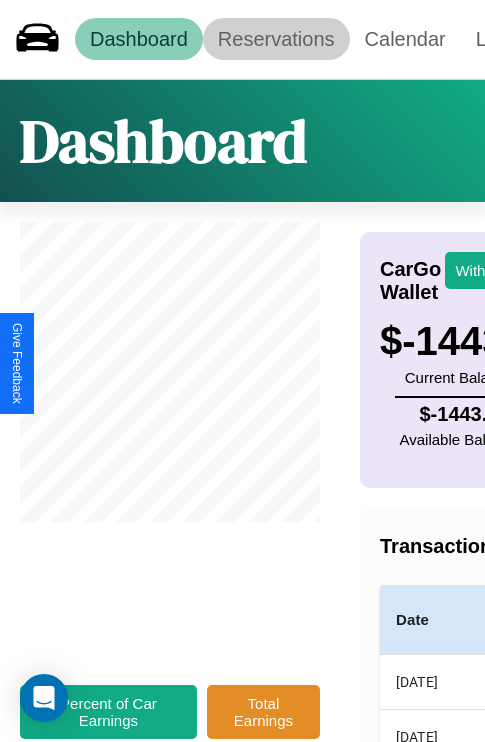 click on "Reservations" at bounding box center [276, 39] 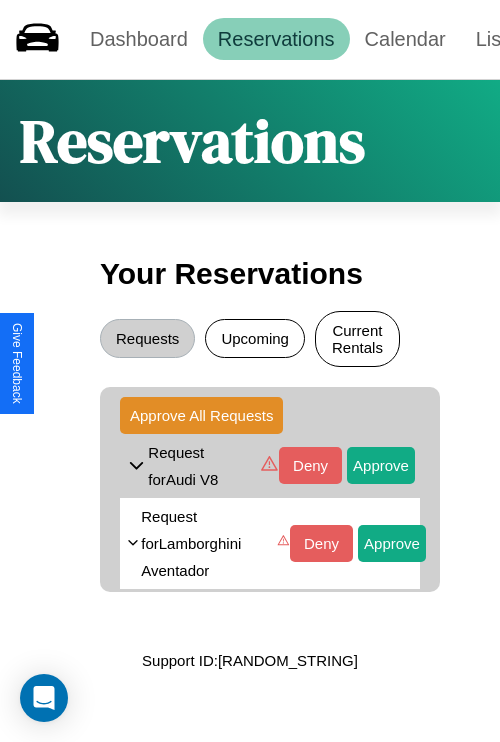 click on "Current Rentals" at bounding box center [357, 339] 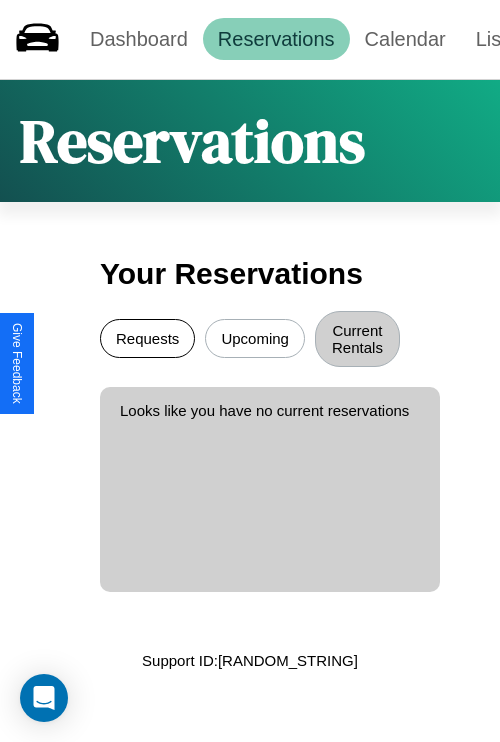 click on "Requests" at bounding box center (147, 338) 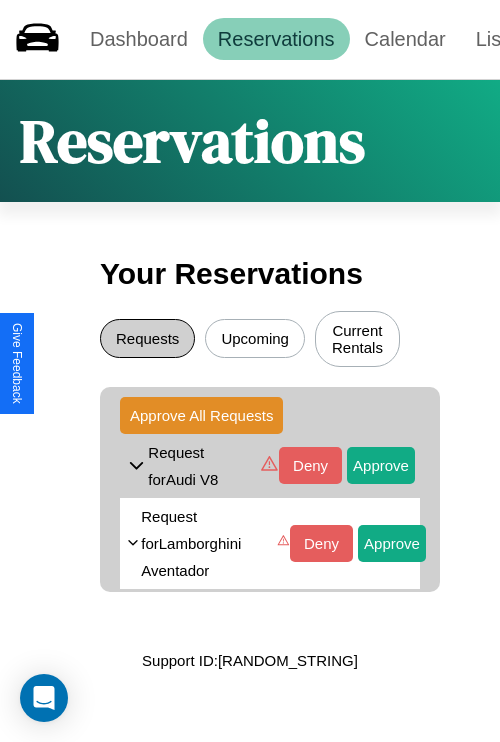 scroll, scrollTop: 137, scrollLeft: 0, axis: vertical 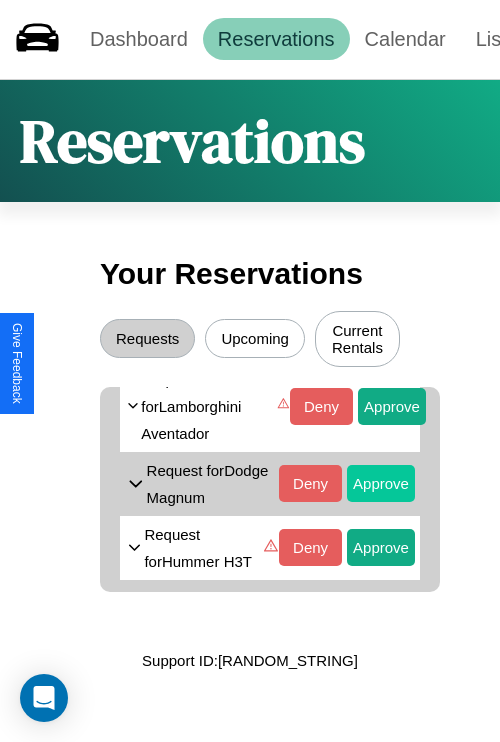 click on "Approve" at bounding box center [381, 328] 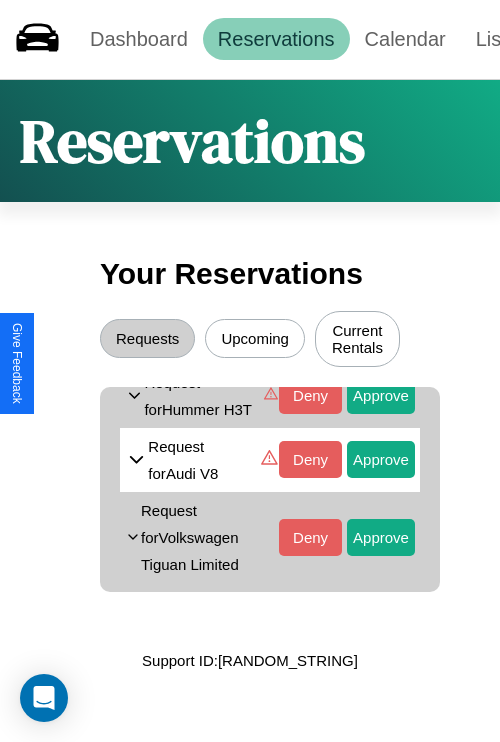scroll, scrollTop: 236, scrollLeft: 0, axis: vertical 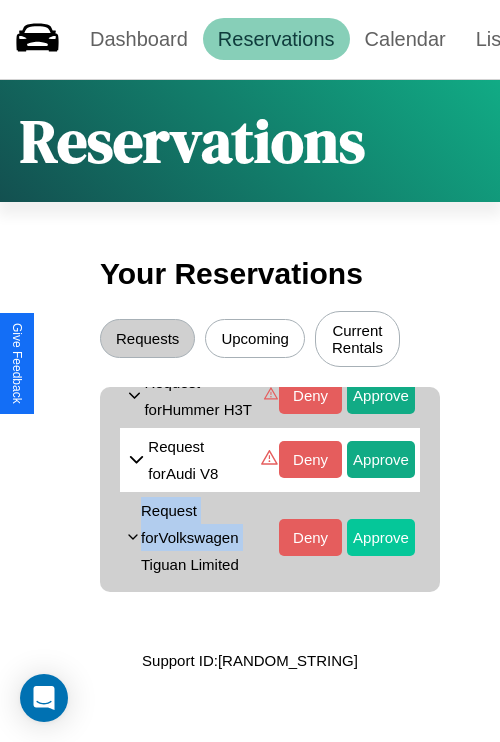 click on "Approve" at bounding box center [381, 240] 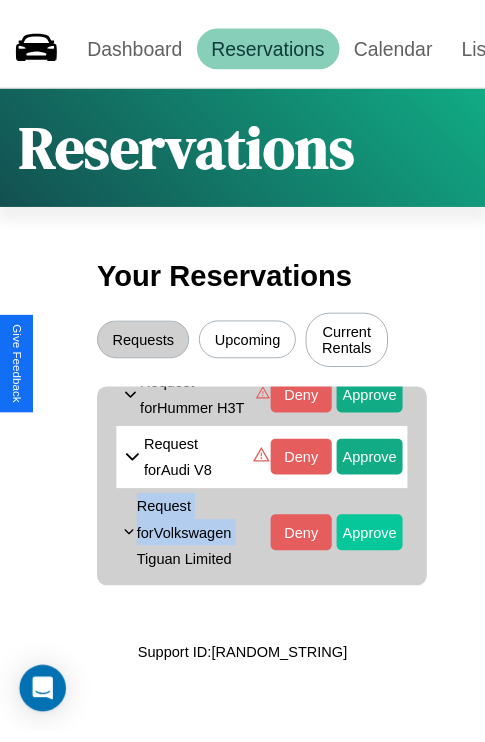 scroll, scrollTop: 0, scrollLeft: 0, axis: both 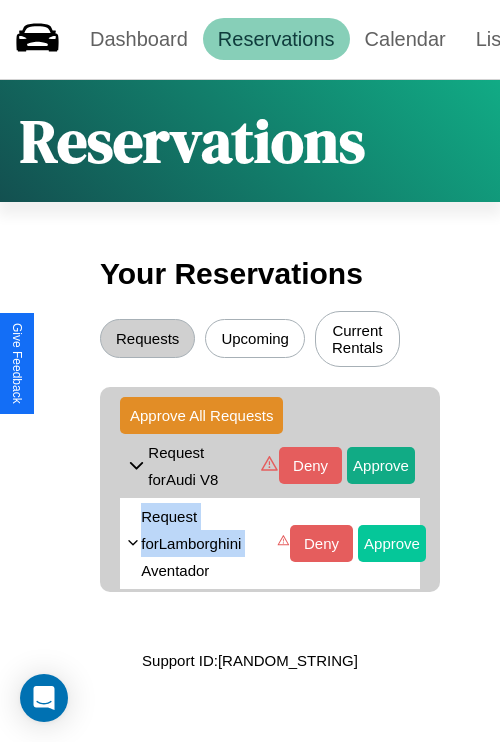 click on "Approve" at bounding box center (381, 465) 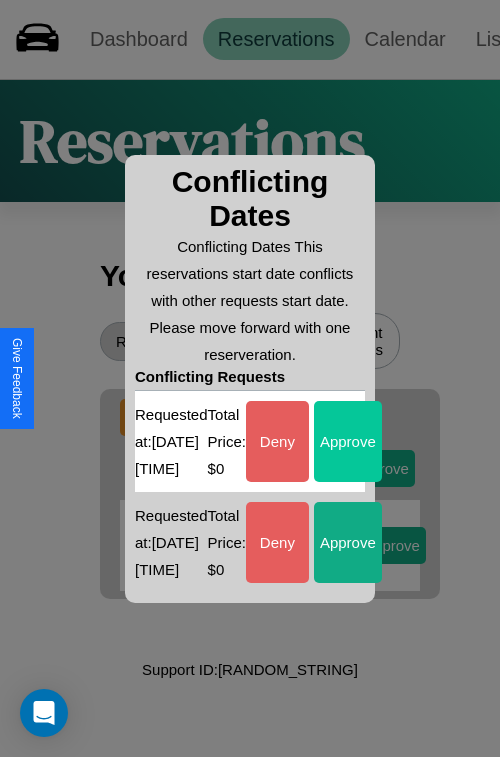 click on "Approve" at bounding box center [348, 441] 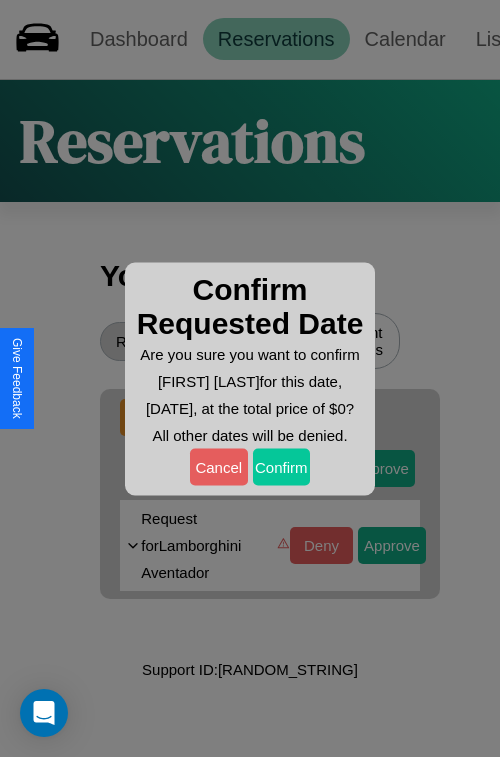 click on "Confirm" at bounding box center (282, 466) 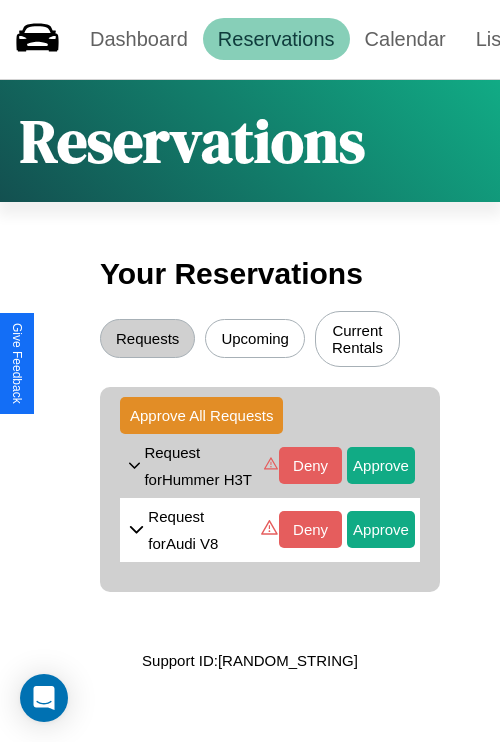click 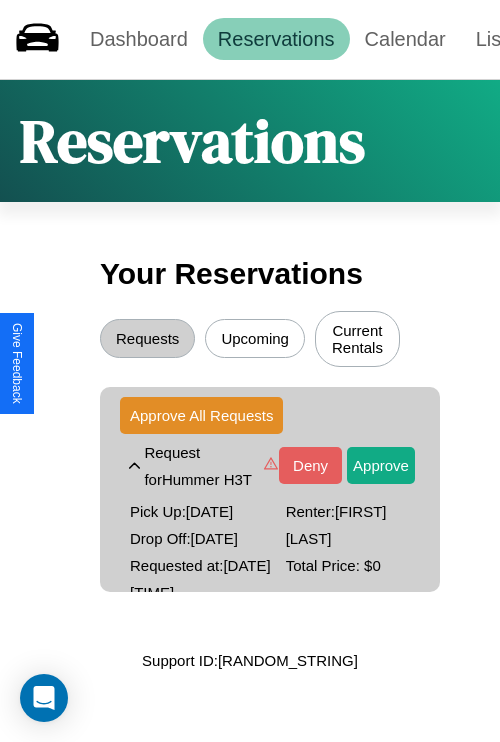 click 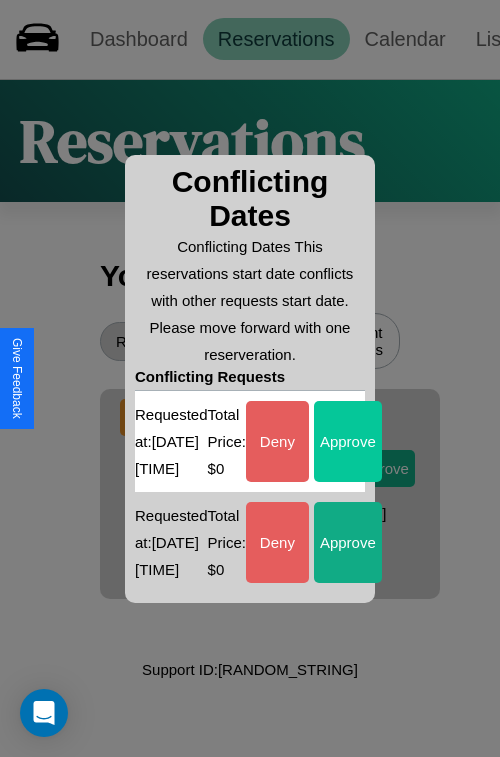 click on "Approve" at bounding box center [348, 441] 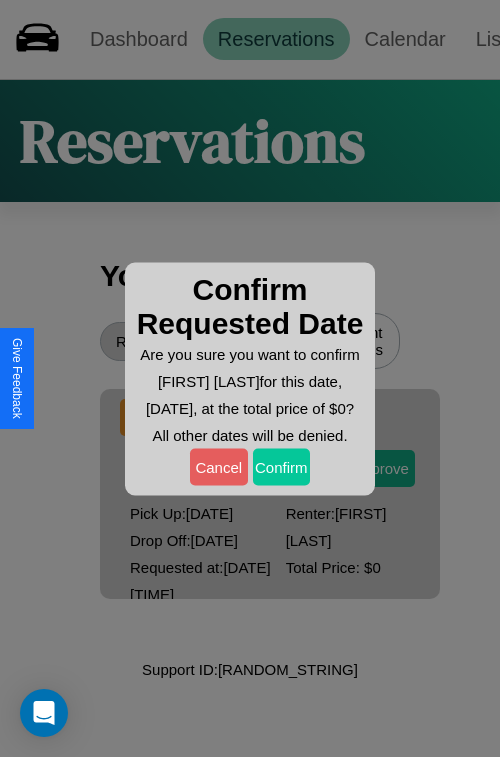 click on "Confirm" at bounding box center (282, 466) 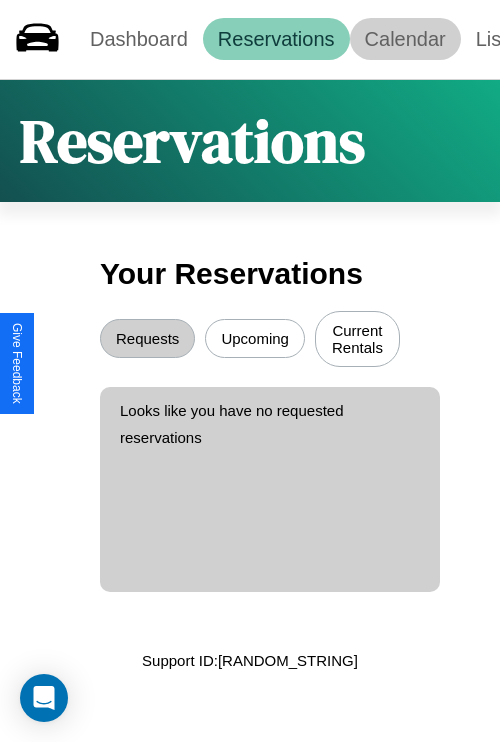 click on "Calendar" at bounding box center (405, 39) 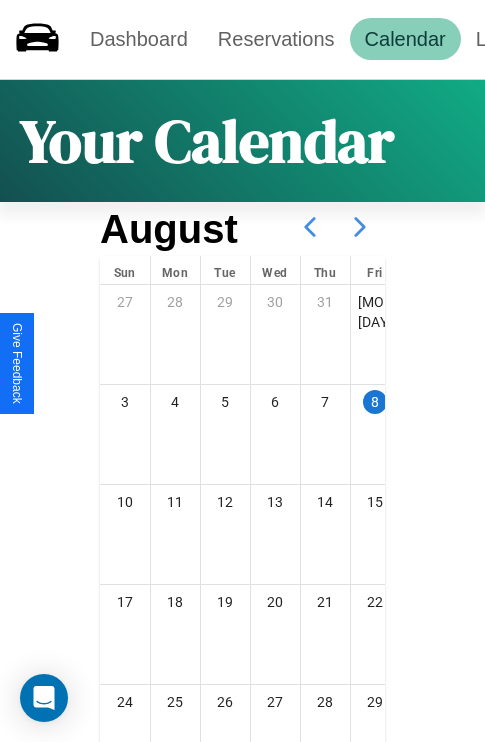 click 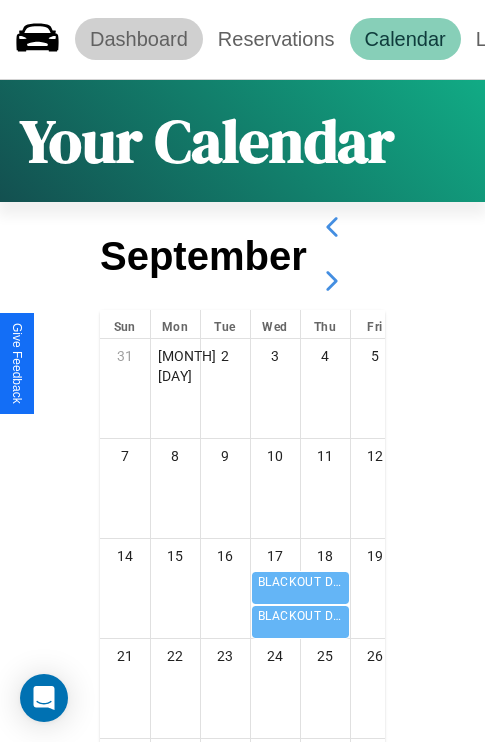 click on "Dashboard" at bounding box center [139, 39] 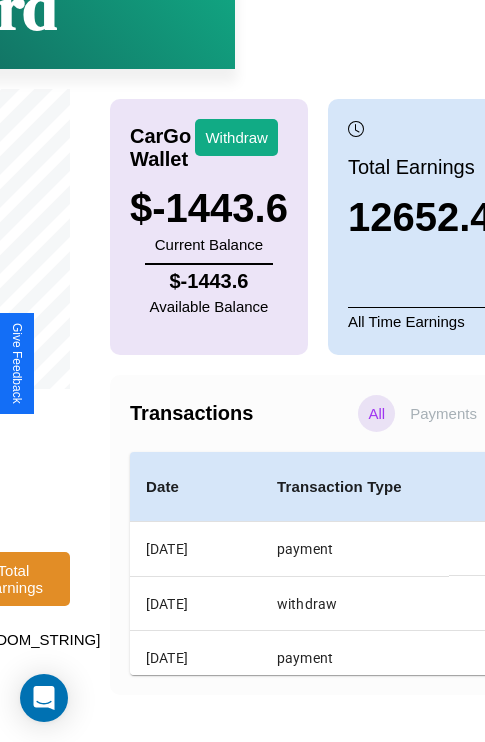 scroll, scrollTop: 151, scrollLeft: 278, axis: both 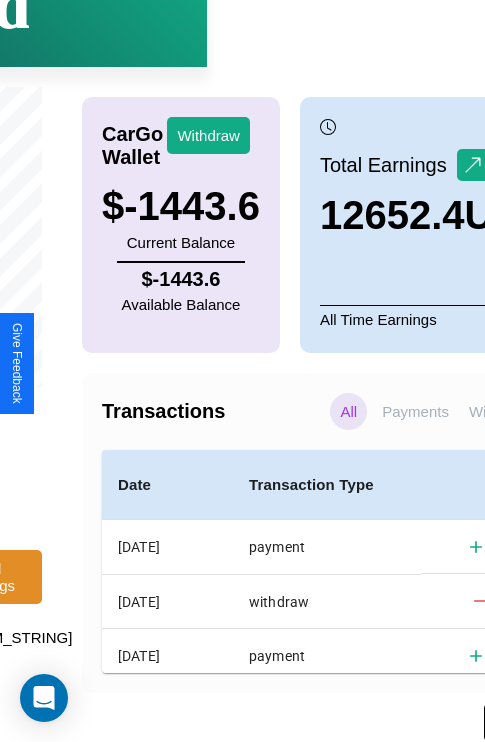 click on "Bank Info" at bounding box center [526, 722] 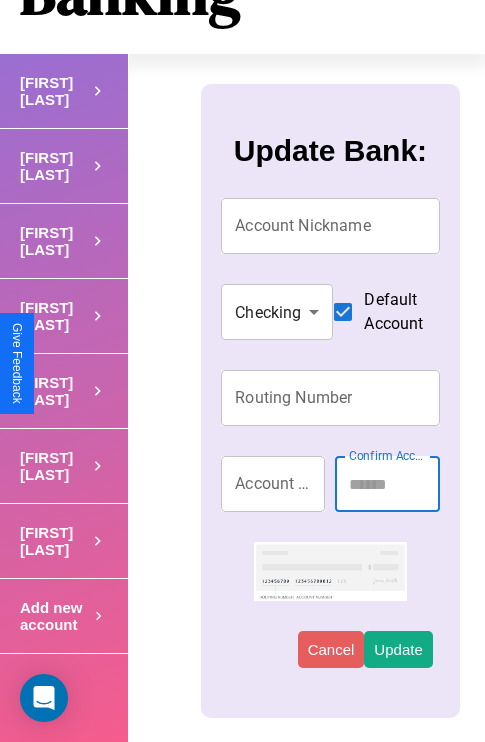 scroll, scrollTop: 0, scrollLeft: 0, axis: both 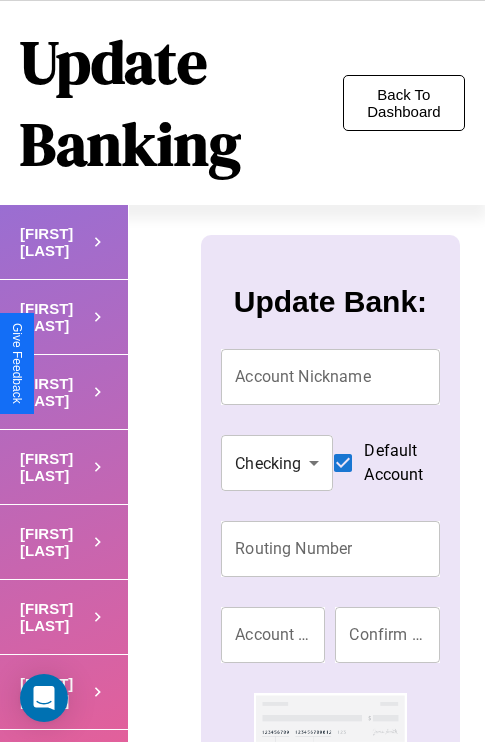 click on "Back To Dashboard" at bounding box center (404, 103) 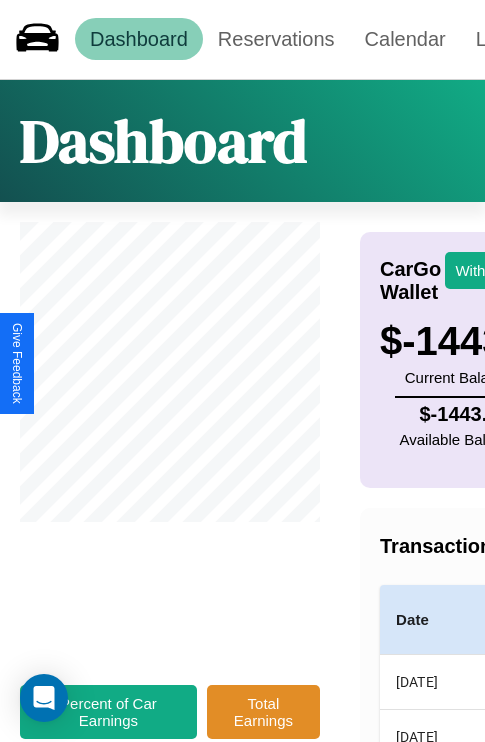 scroll, scrollTop: 0, scrollLeft: 163, axis: horizontal 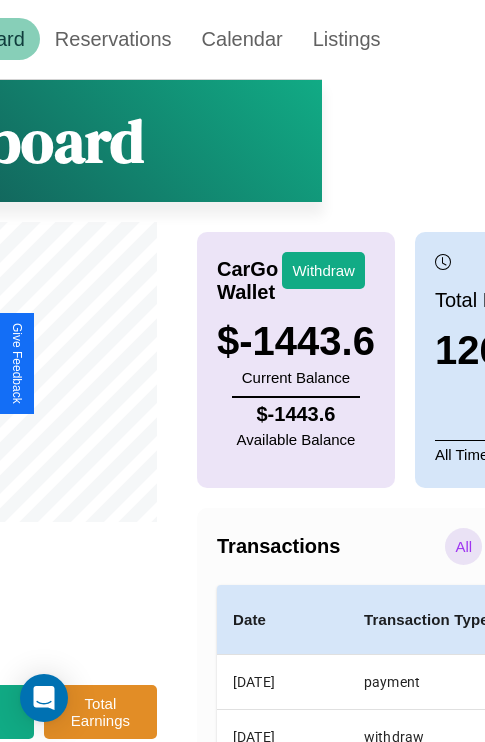 click on "Payments" at bounding box center [530, 546] 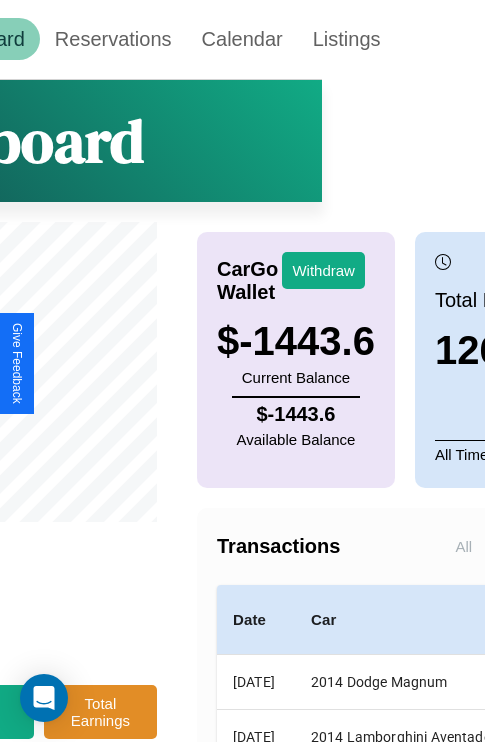 click on "Payments" at bounding box center [530, 546] 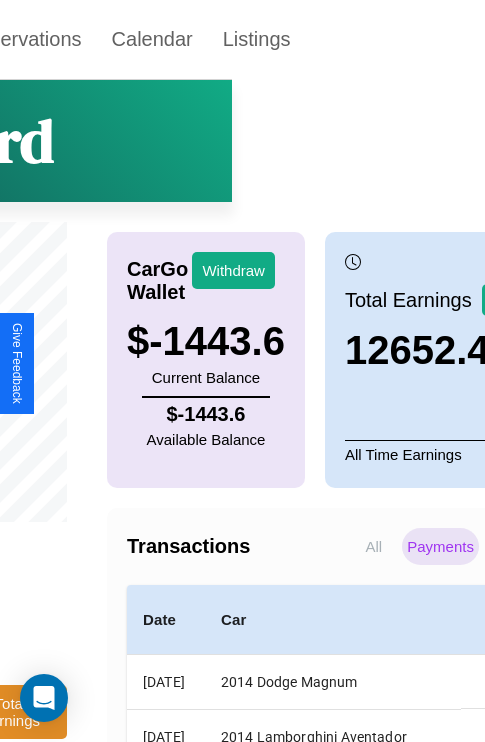 click on "Withdraws" at bounding box center [529, 546] 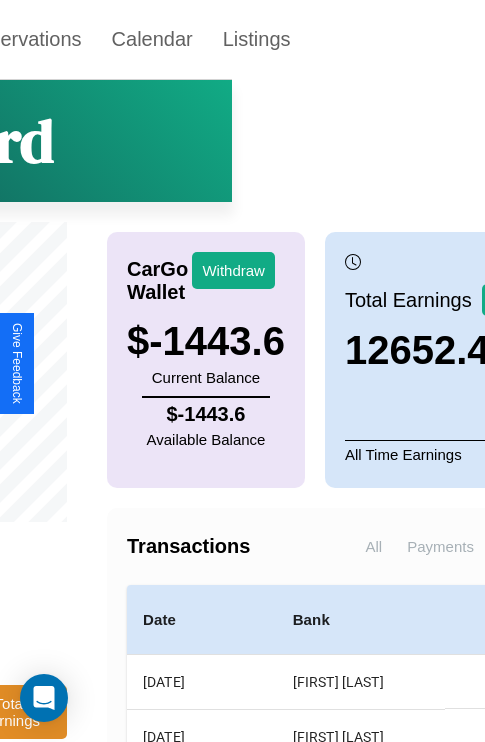 click on "Withdraws" at bounding box center [529, 546] 